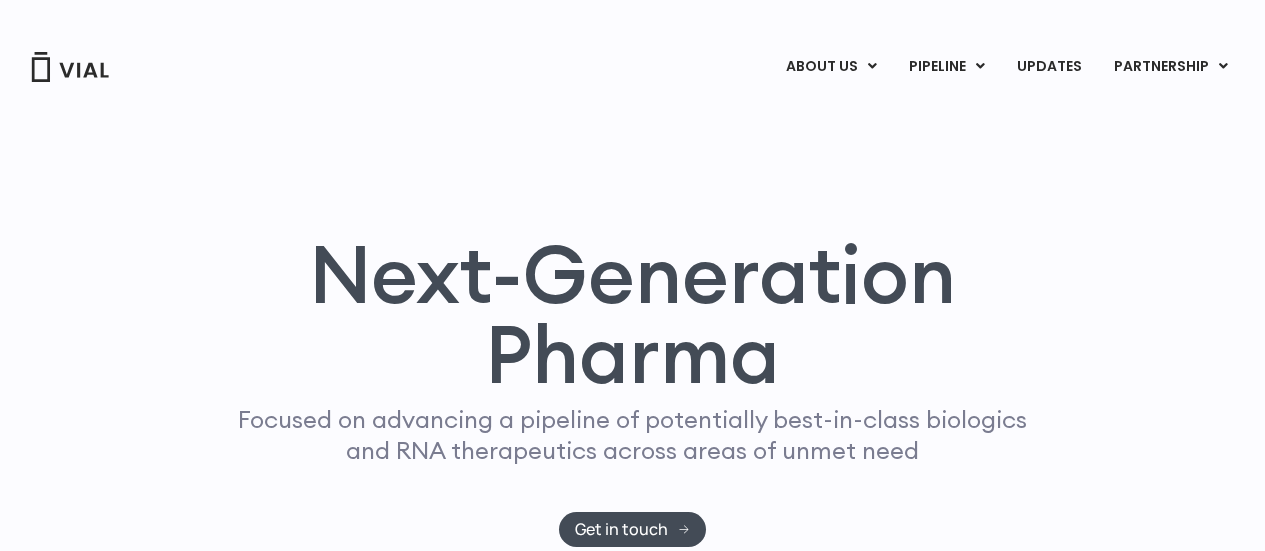 scroll, scrollTop: 0, scrollLeft: 0, axis: both 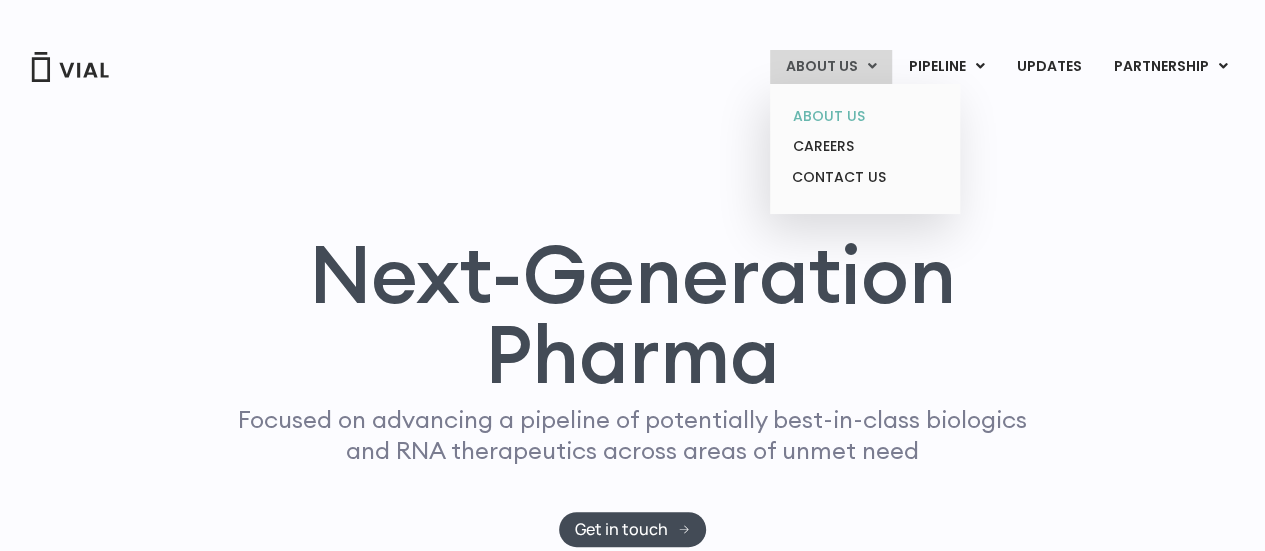 click on "ABOUT US" at bounding box center (864, 116) 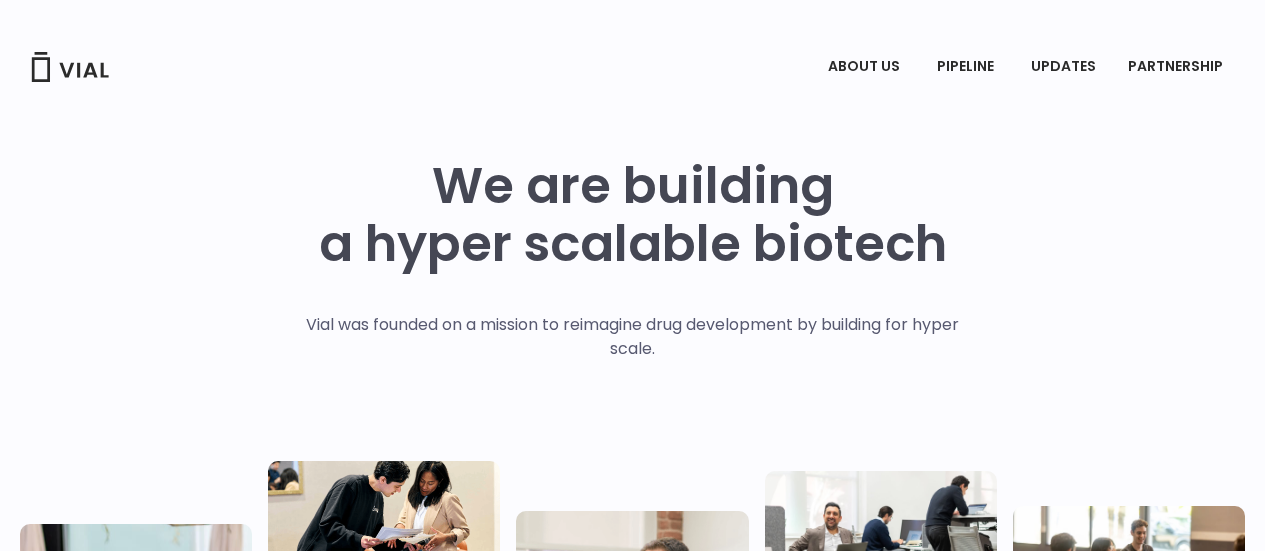 scroll, scrollTop: 0, scrollLeft: 0, axis: both 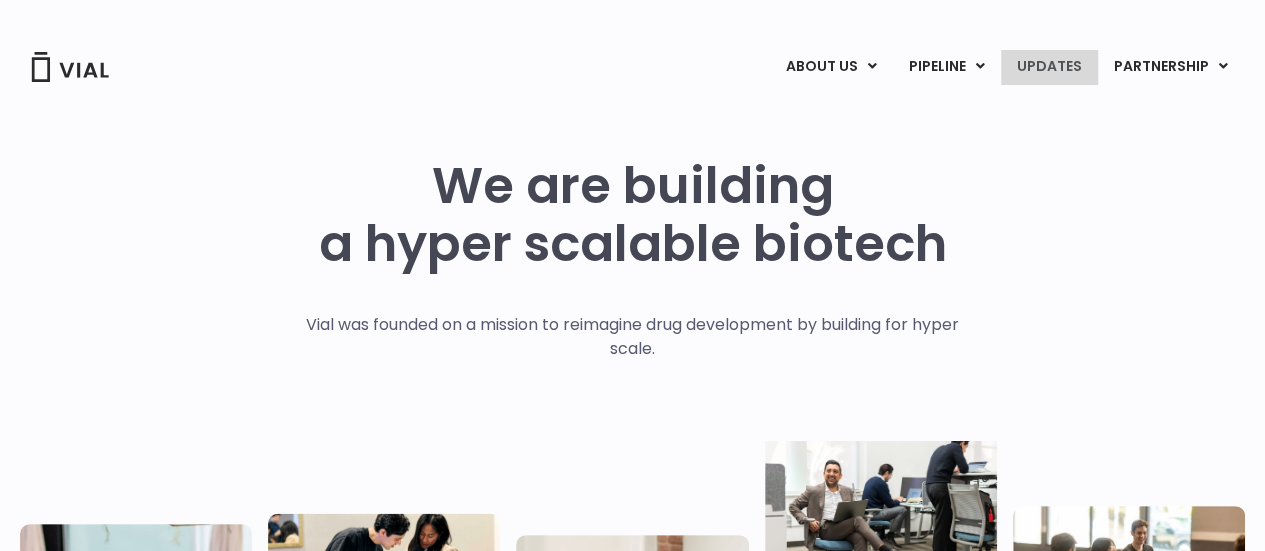 click on "UPDATES" at bounding box center (1049, 67) 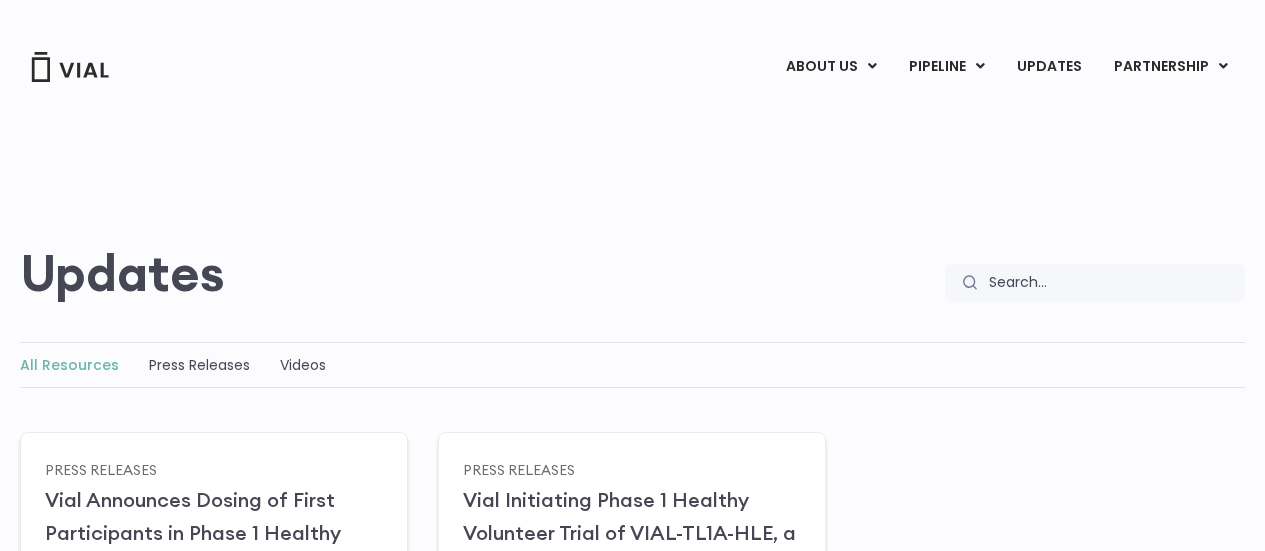 scroll, scrollTop: 0, scrollLeft: 0, axis: both 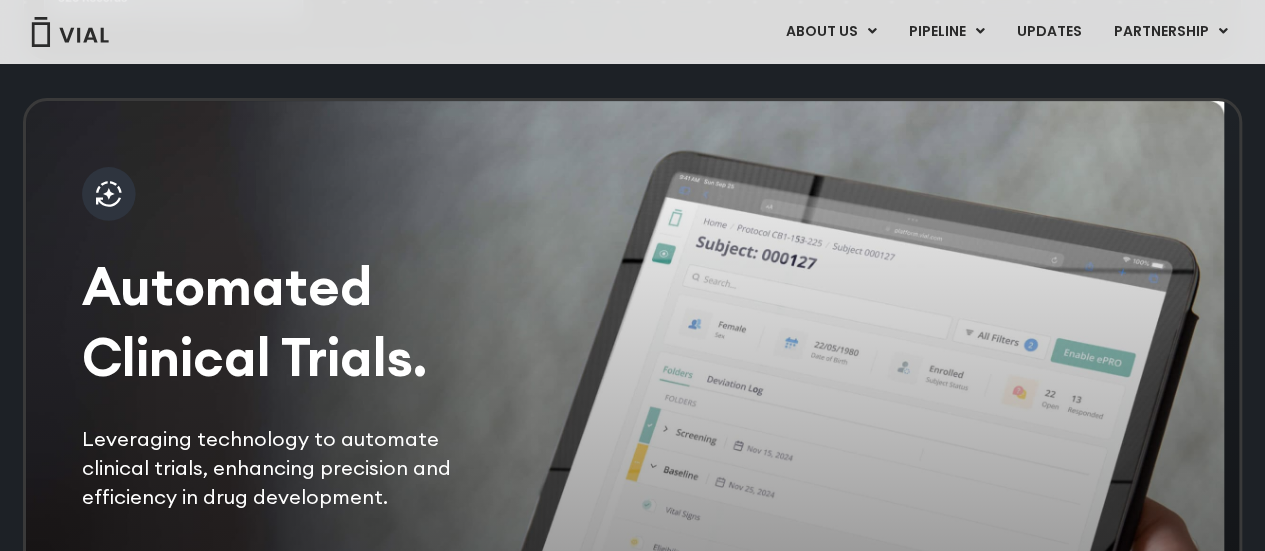 click at bounding box center [109, 194] 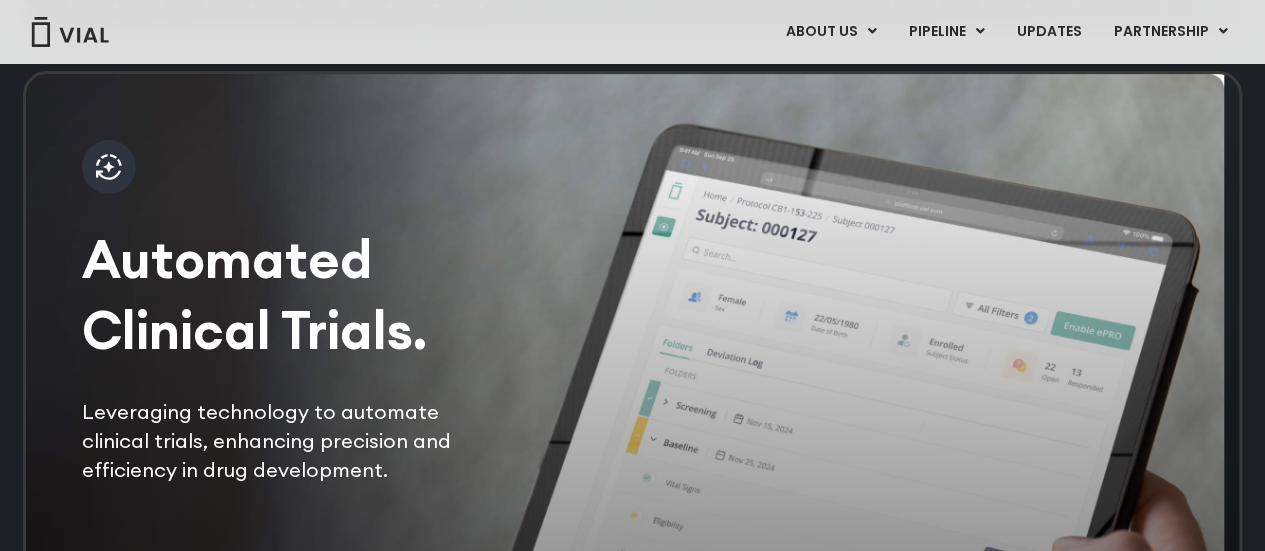 scroll, scrollTop: 4100, scrollLeft: 0, axis: vertical 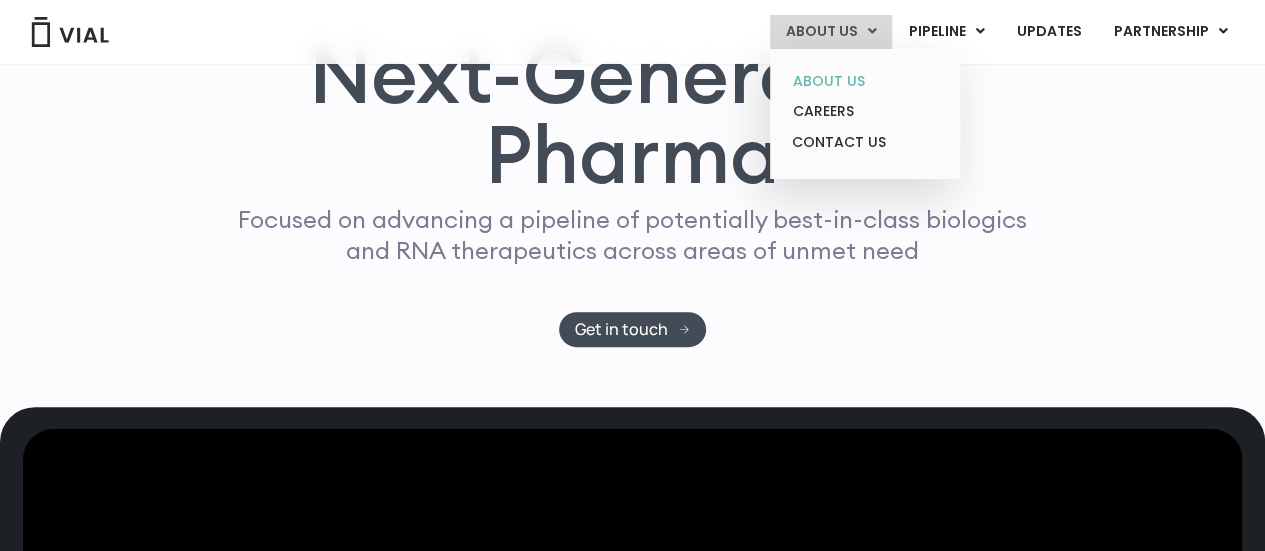 click on "ABOUT US" at bounding box center (864, 81) 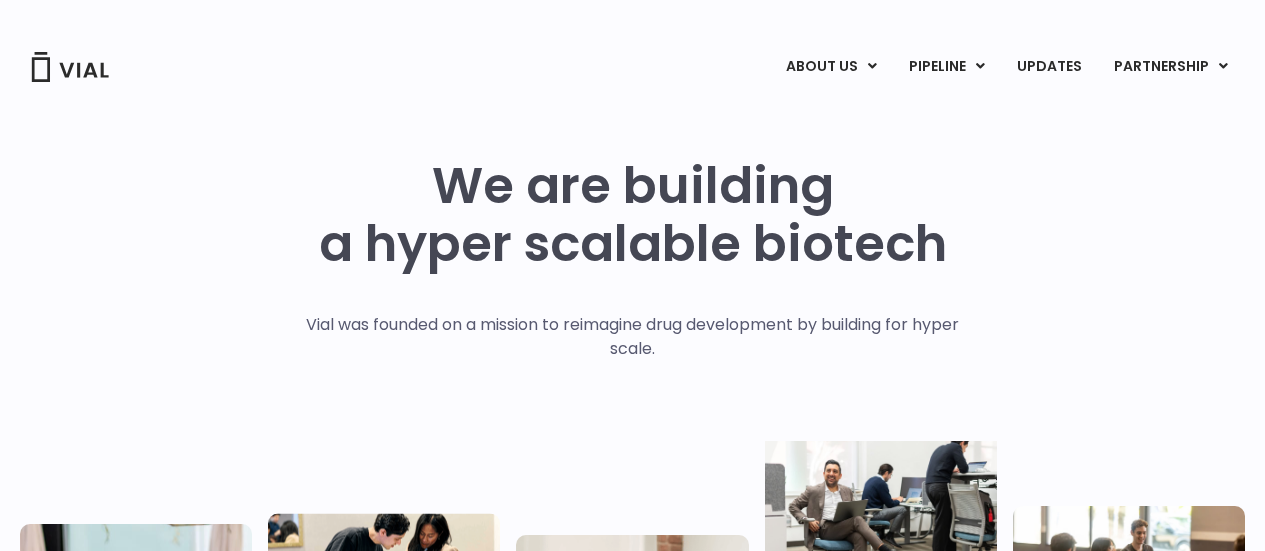 scroll, scrollTop: 0, scrollLeft: 0, axis: both 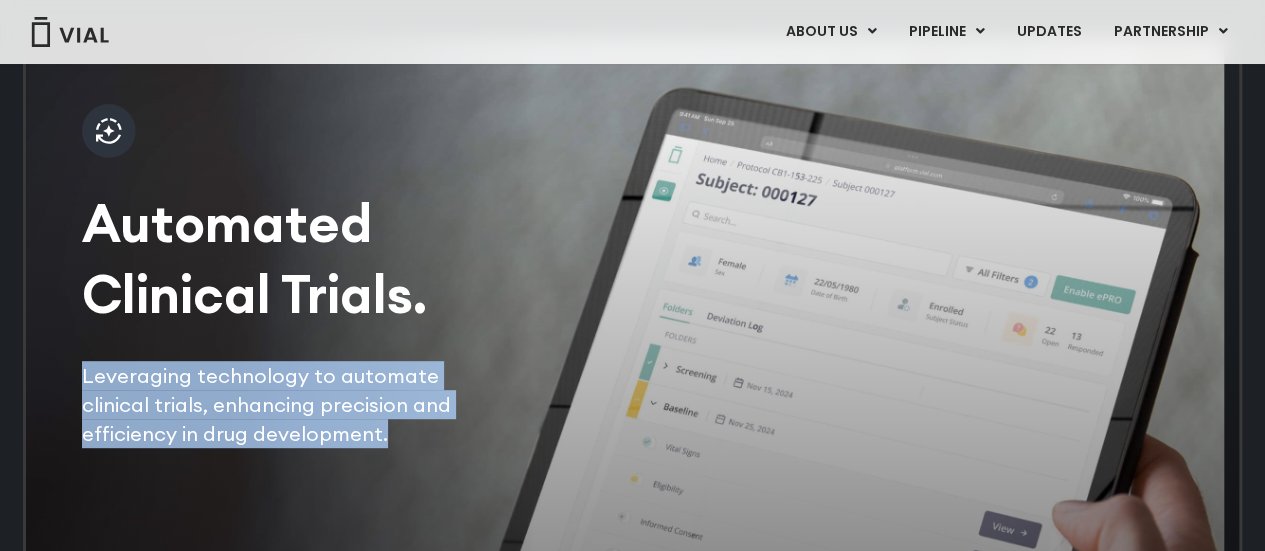drag, startPoint x: 82, startPoint y: 366, endPoint x: 281, endPoint y: 431, distance: 209.3466 